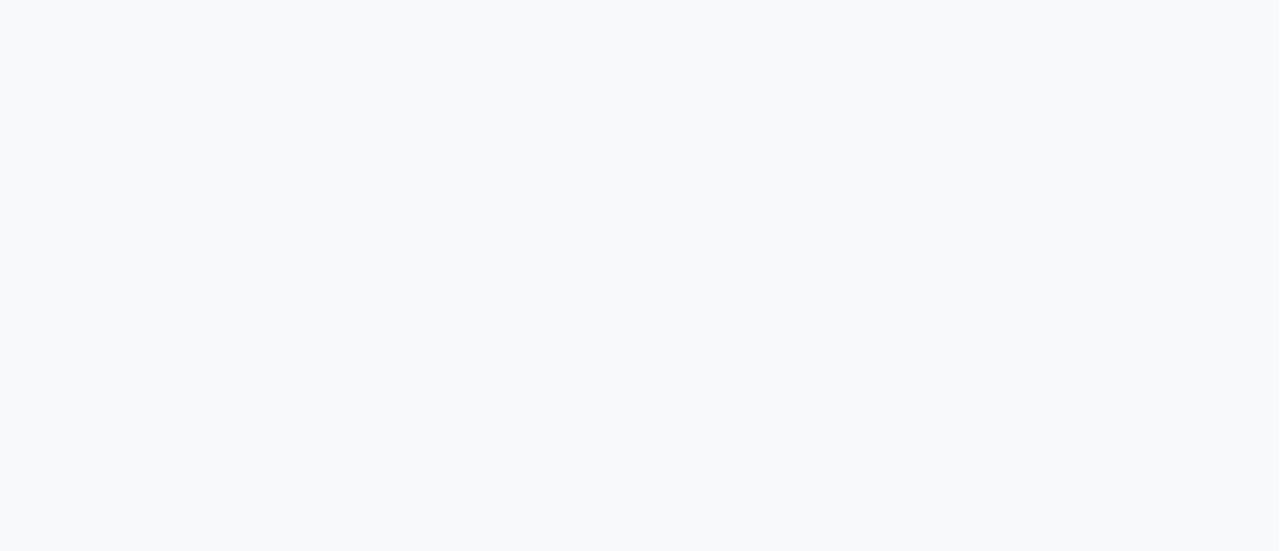 scroll, scrollTop: 0, scrollLeft: 0, axis: both 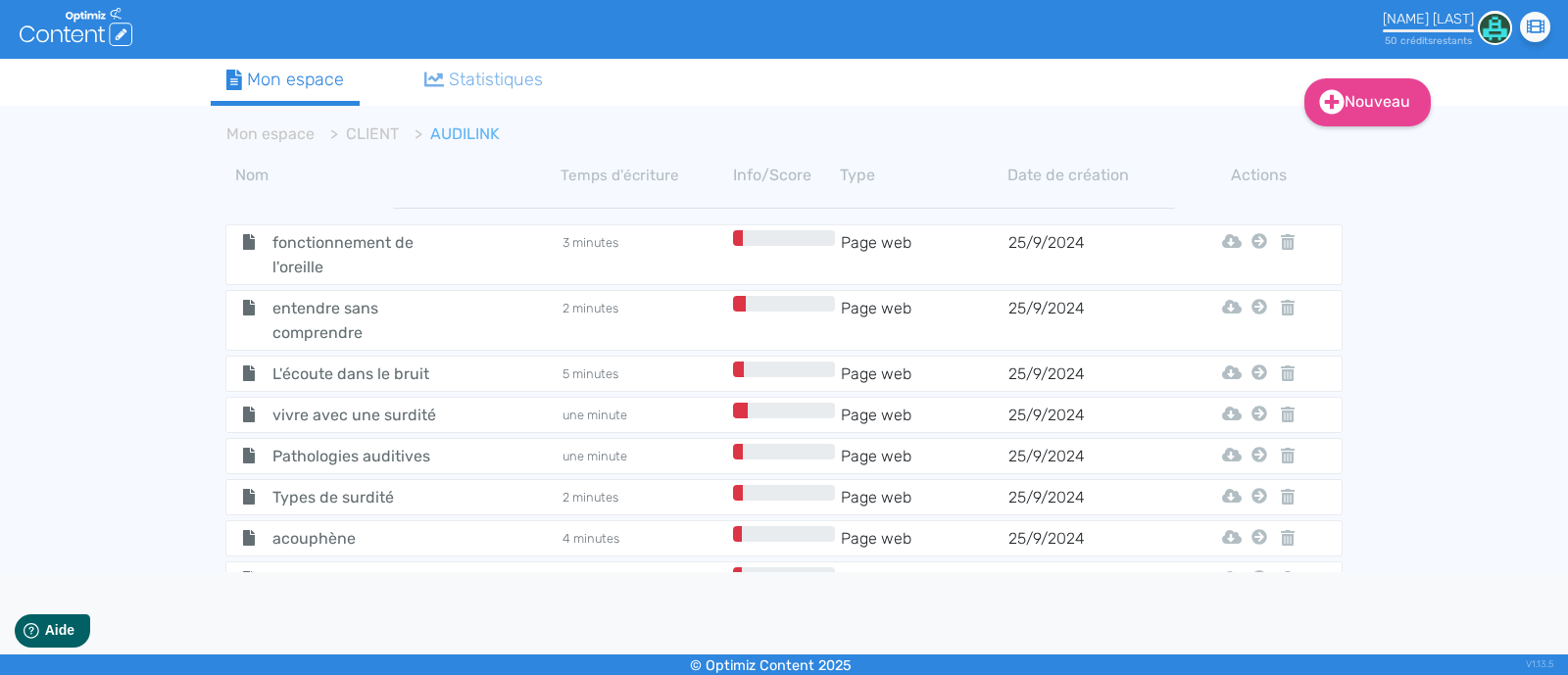 click on ".cls-1 { fill: #fff; }  logos_optimized_solutions" 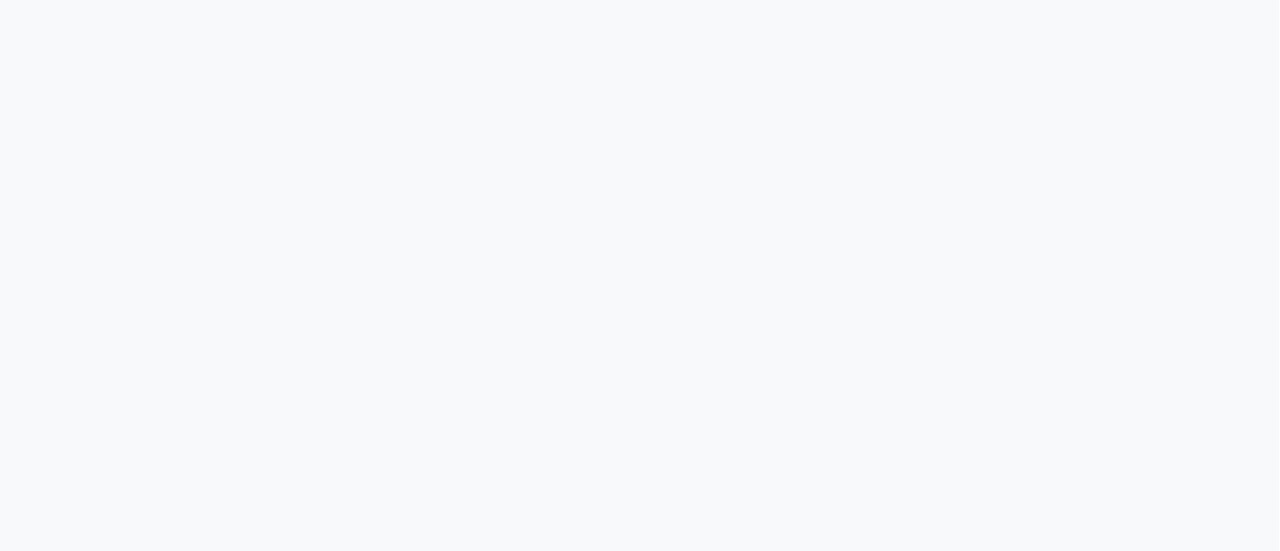 scroll, scrollTop: 0, scrollLeft: 0, axis: both 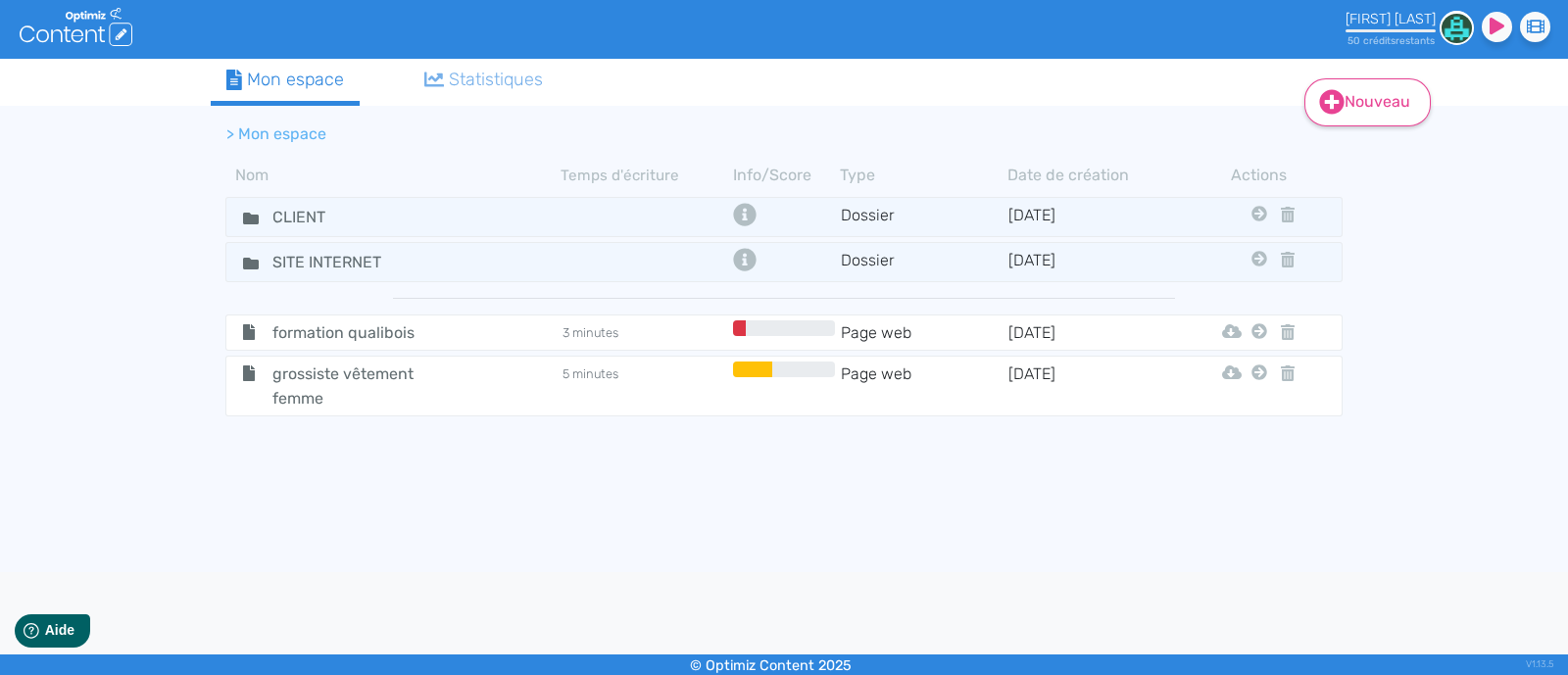 click 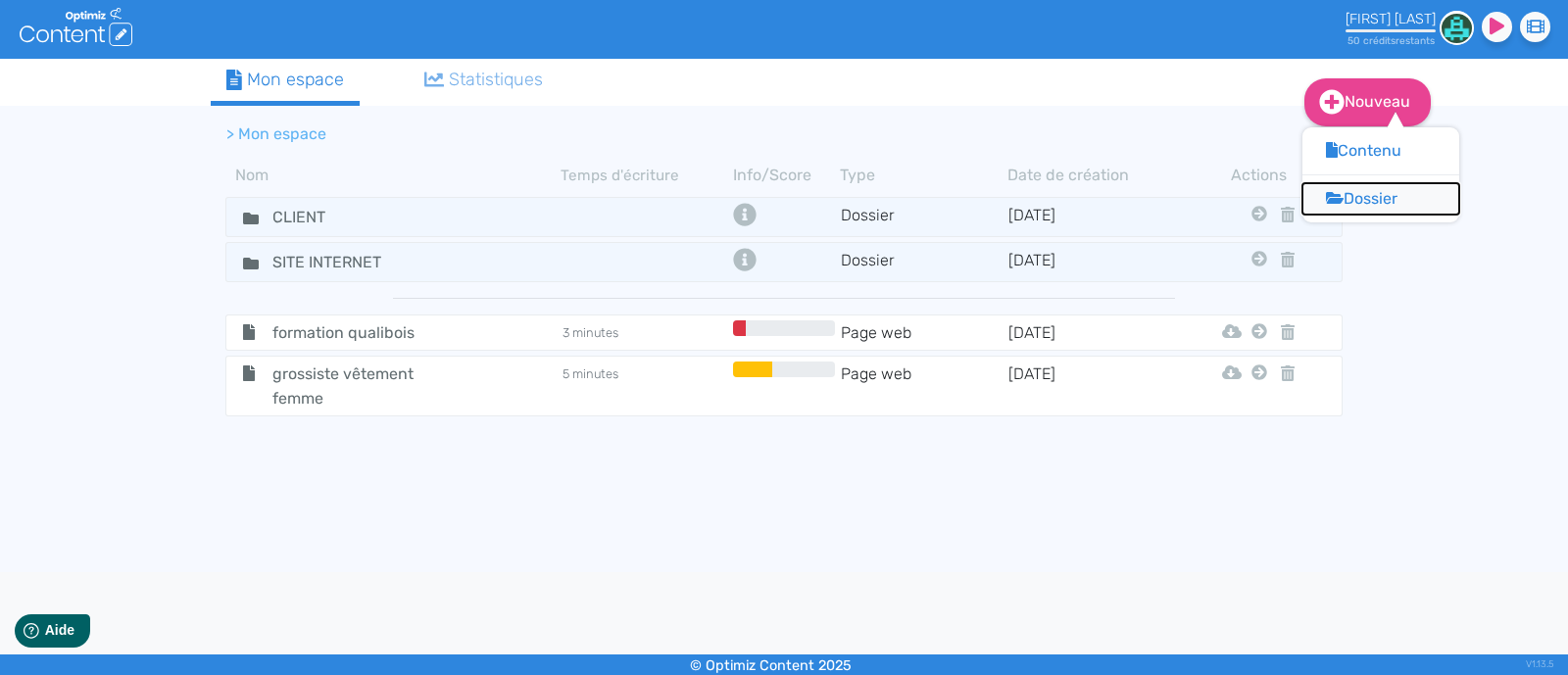 click on "Dossier" 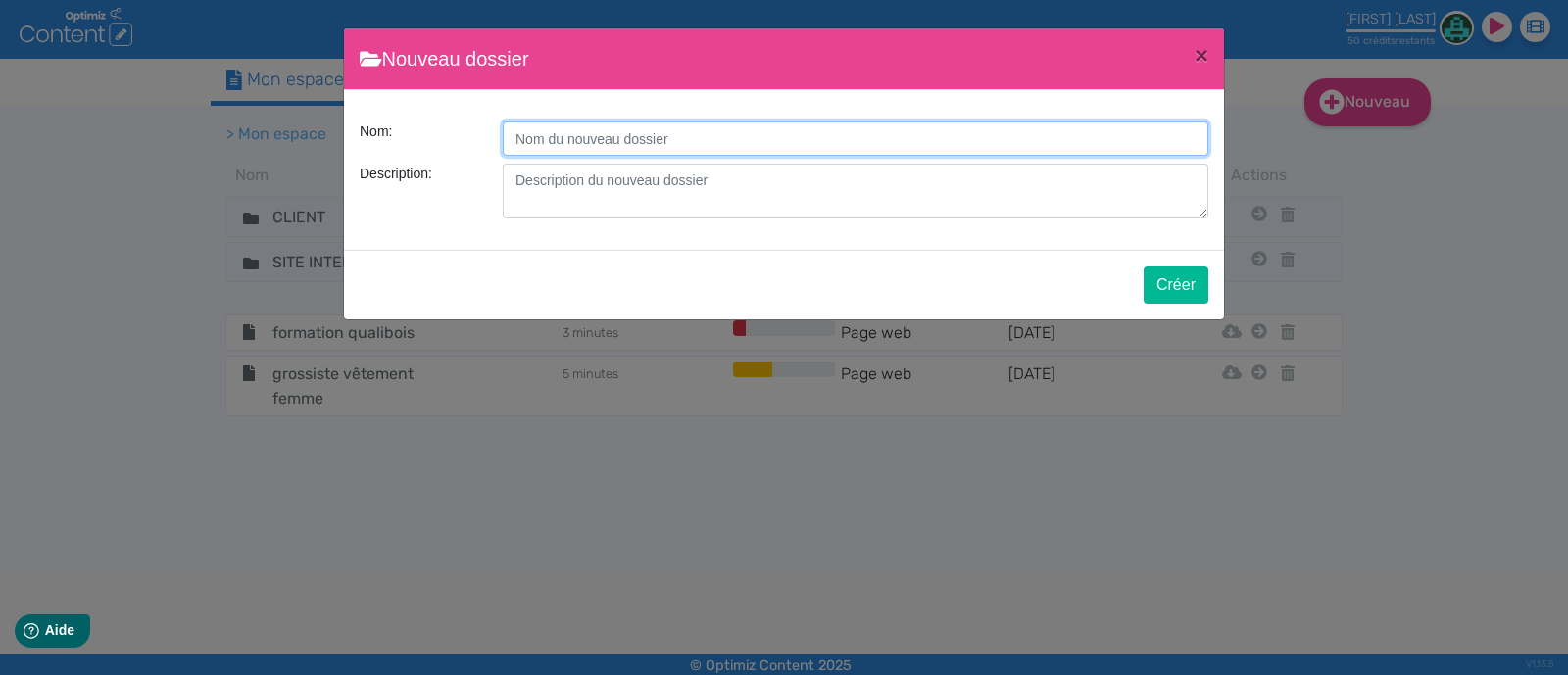 click on "Description:" at bounding box center (856, 138) 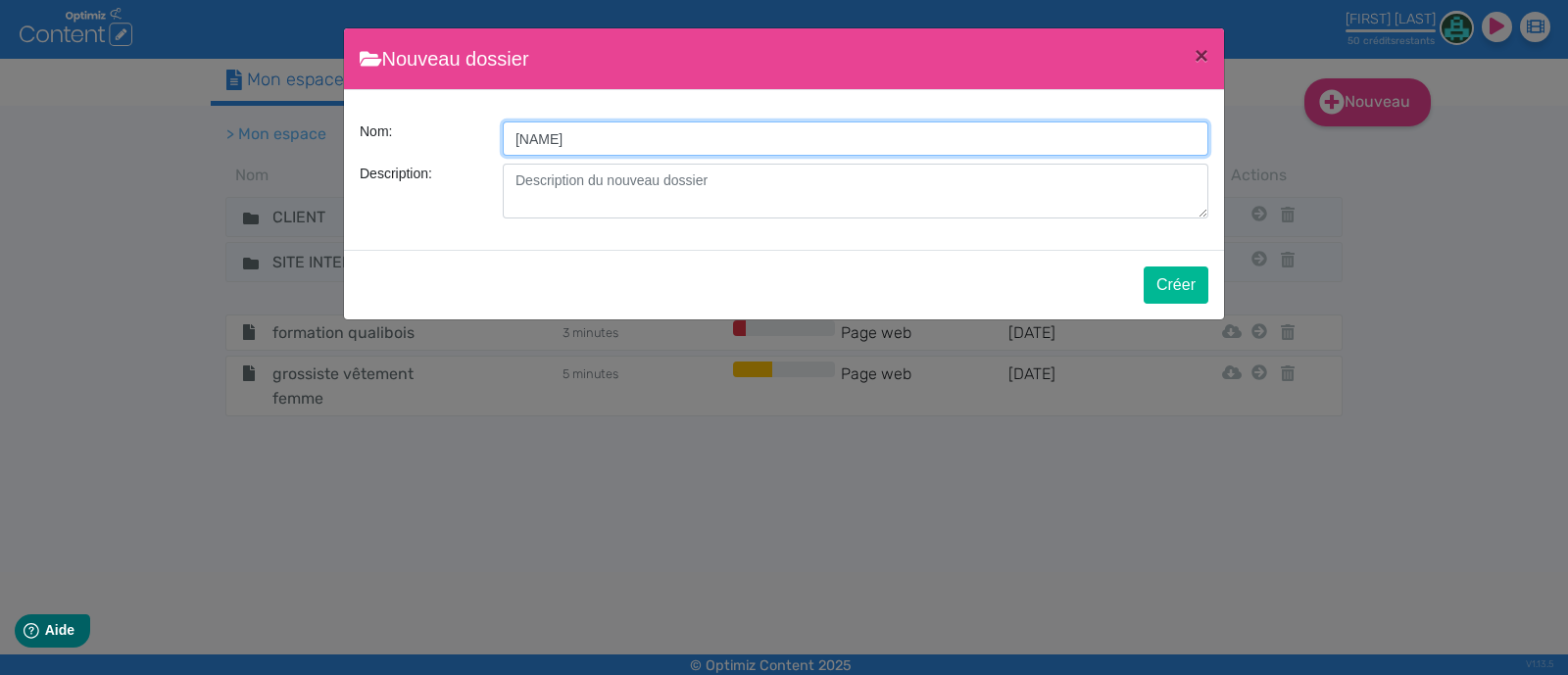 type on "[NAME]" 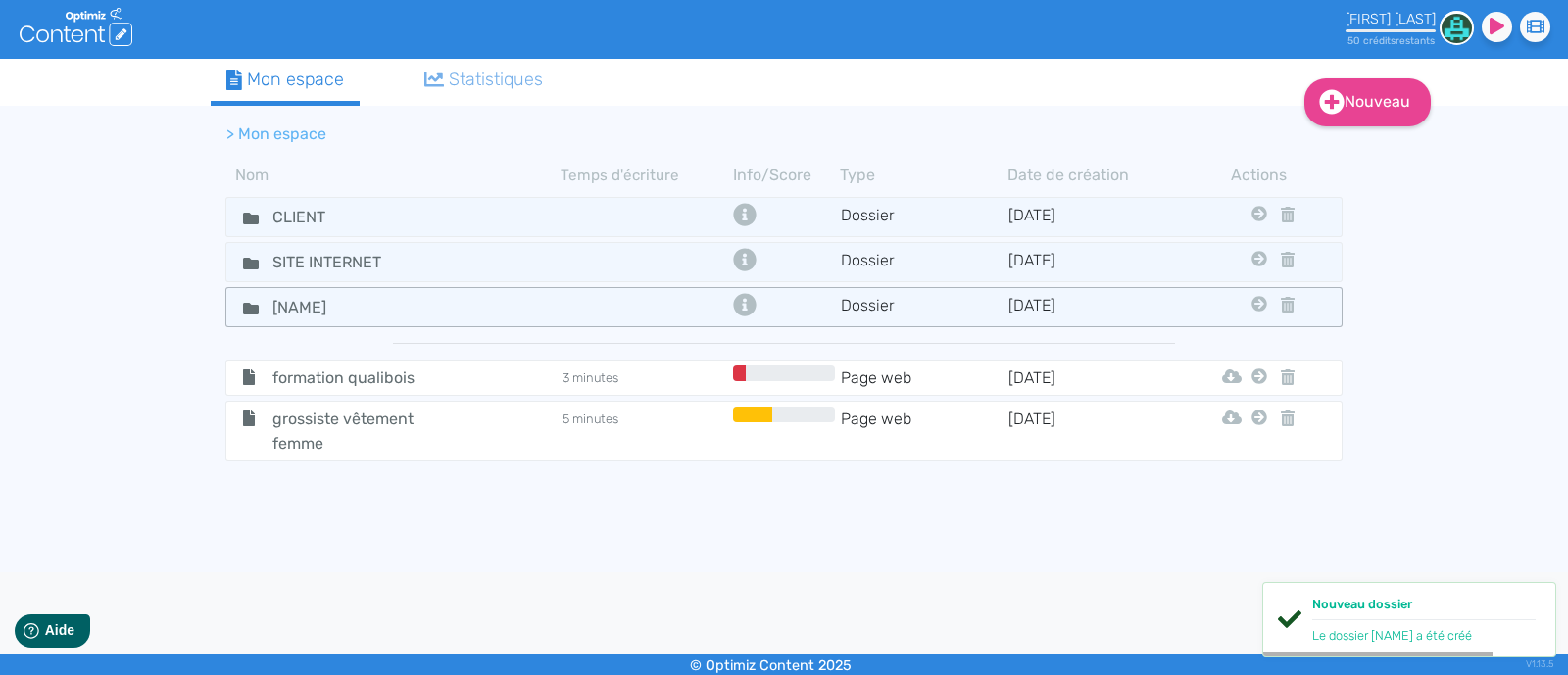 click 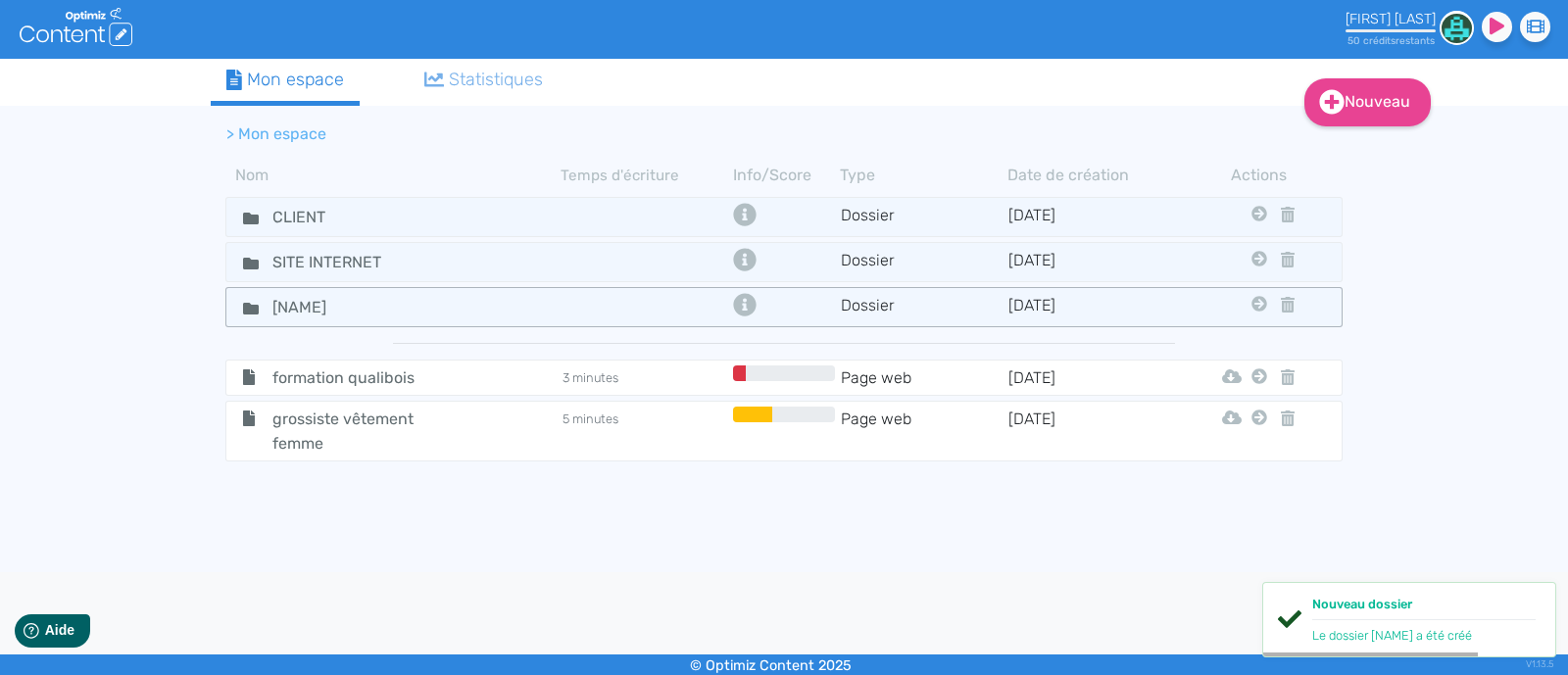 click 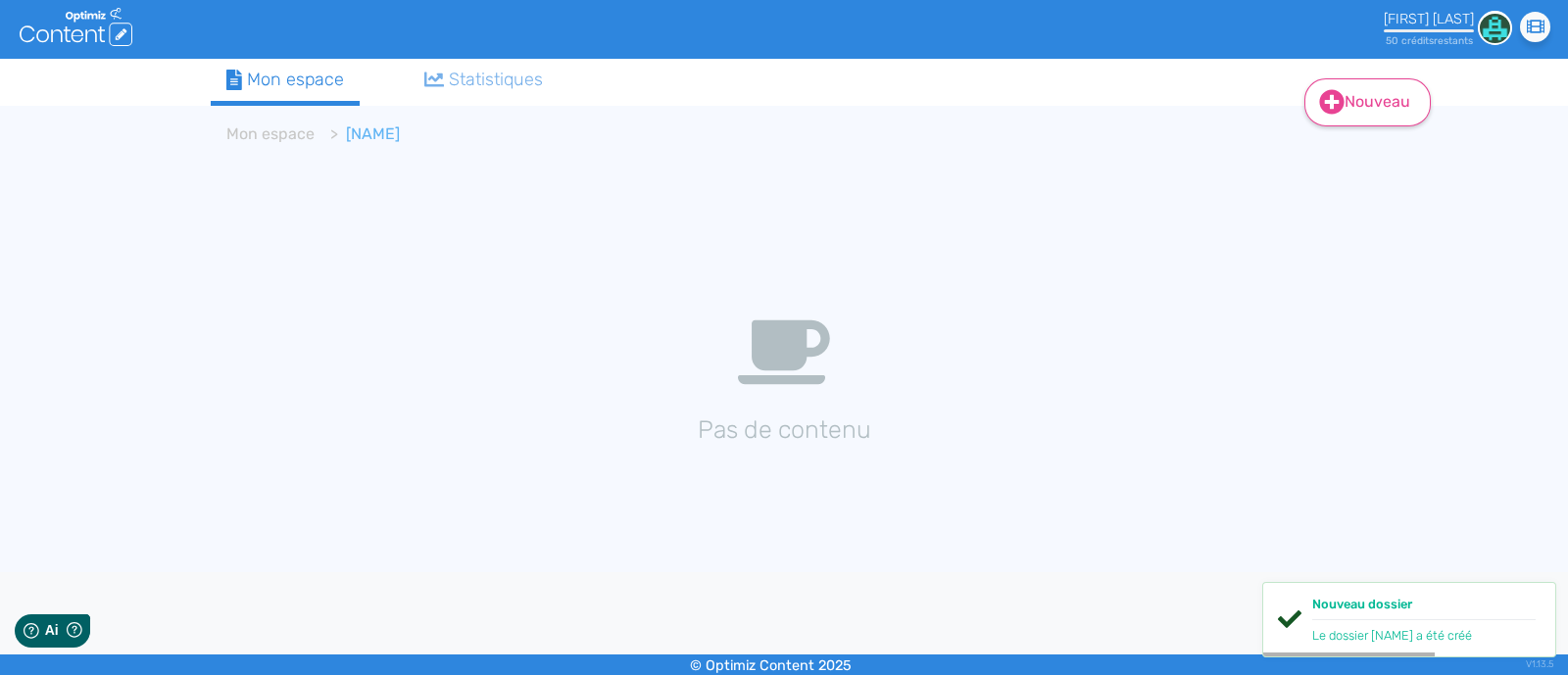 scroll, scrollTop: 0, scrollLeft: 0, axis: both 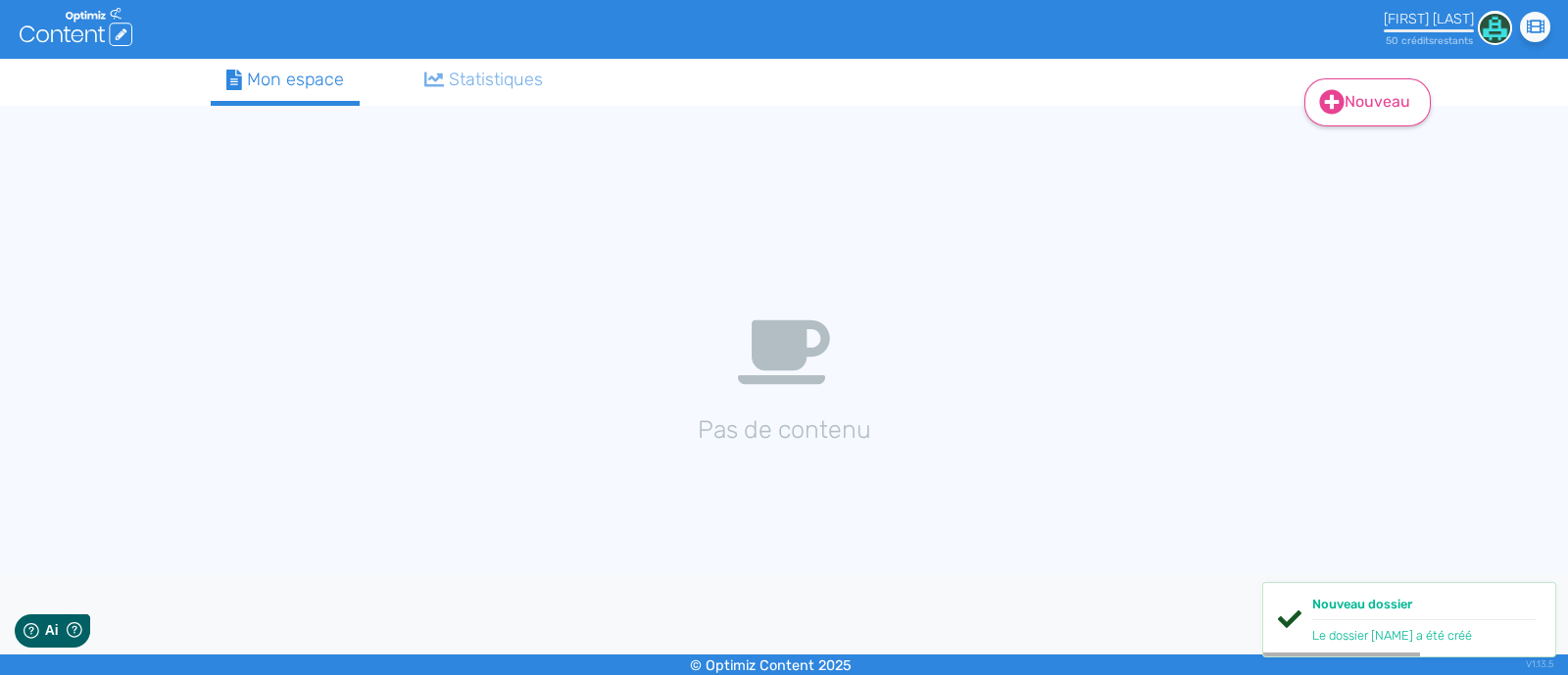 click on "Nouveau" at bounding box center [1367, 102] 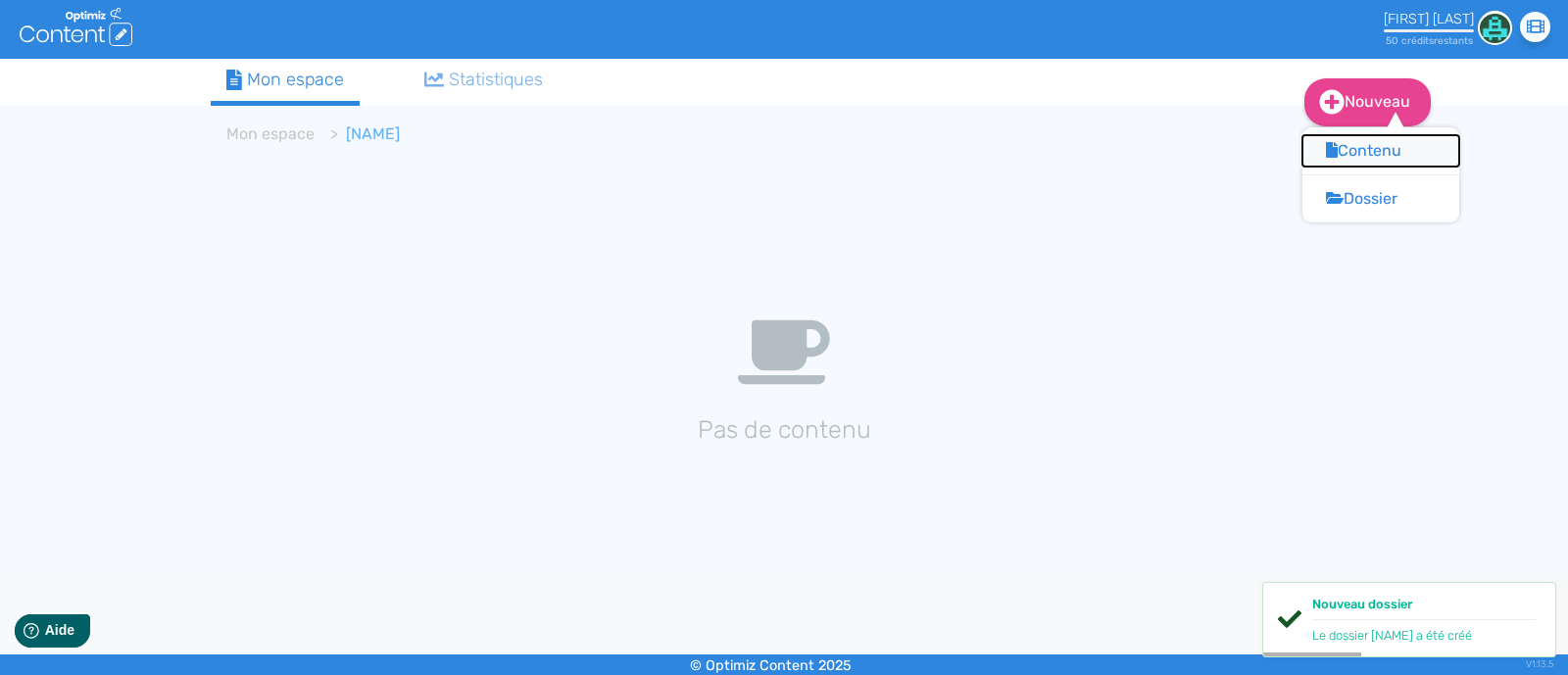 click on "Contenu" 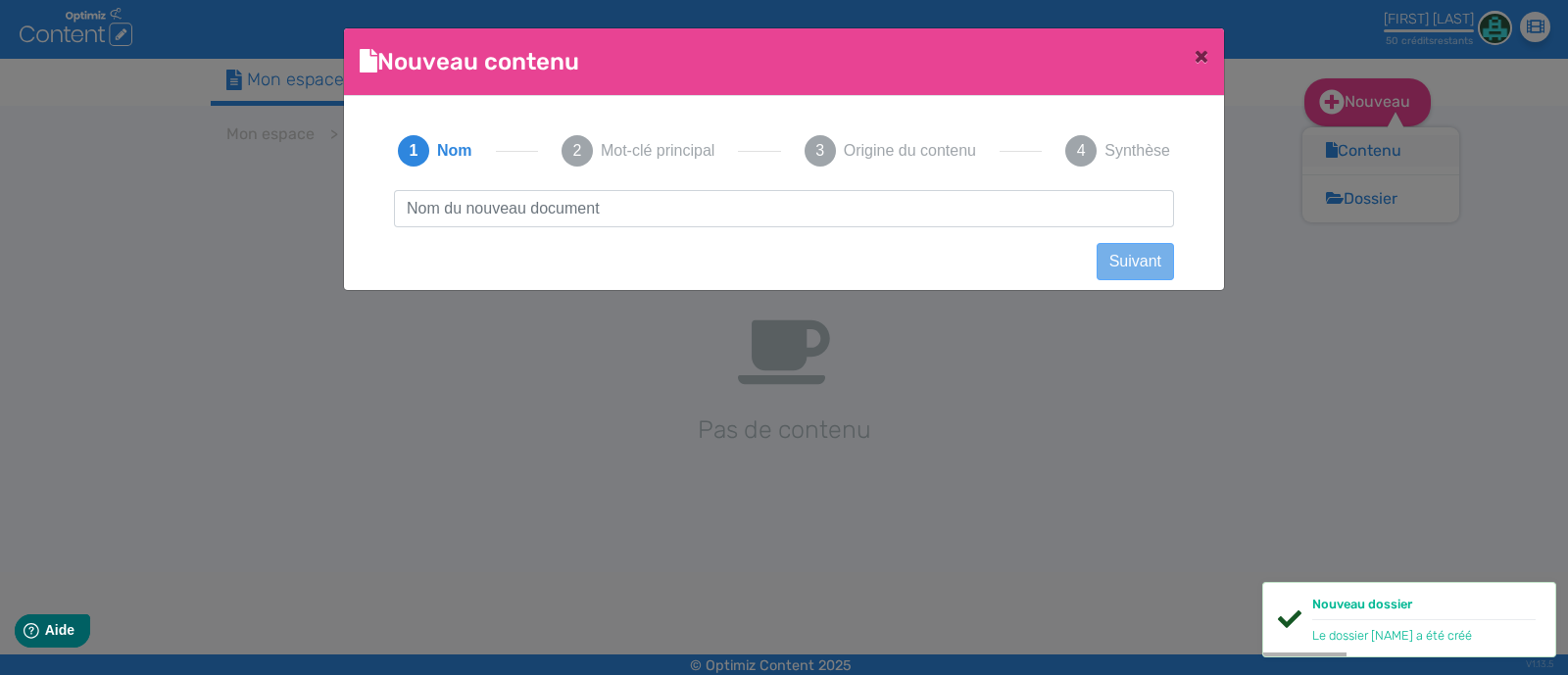 scroll, scrollTop: 0, scrollLeft: 0, axis: both 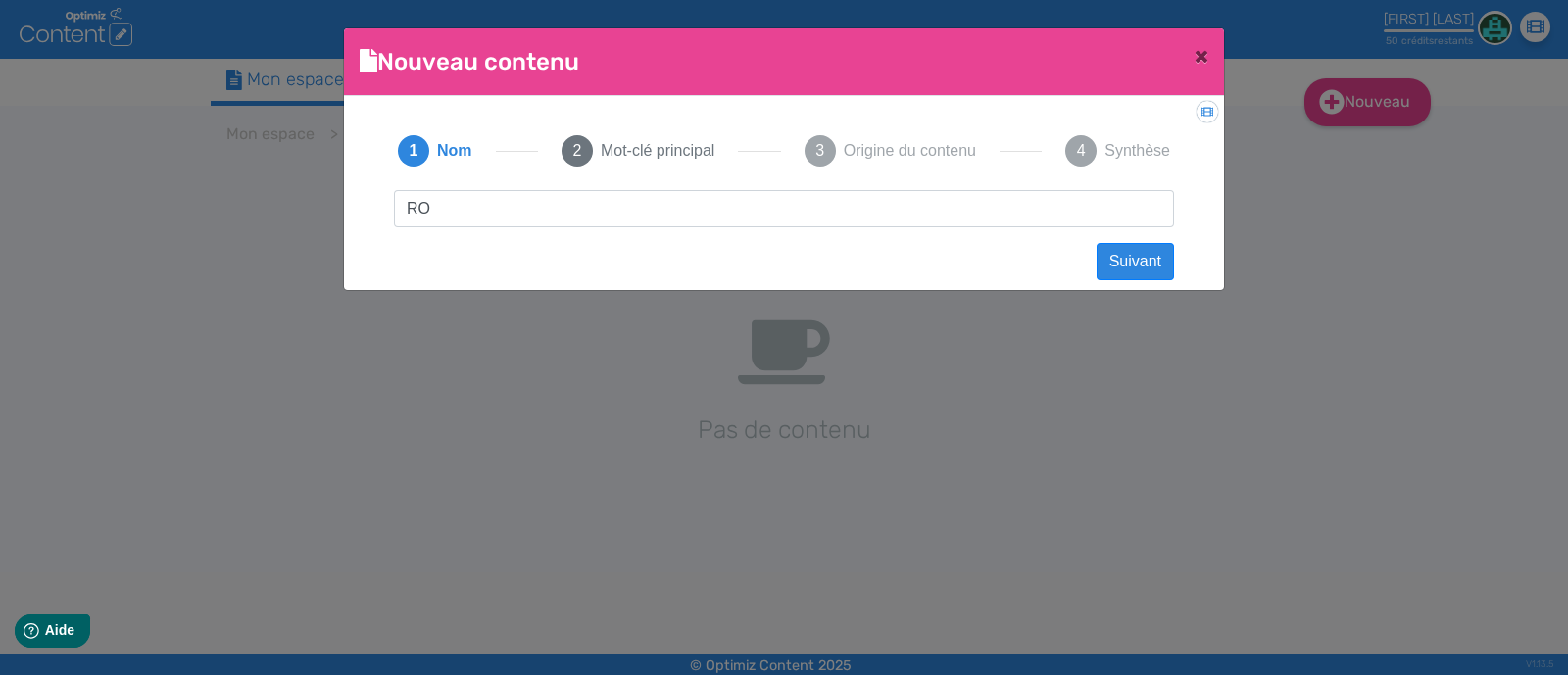 type on "R" 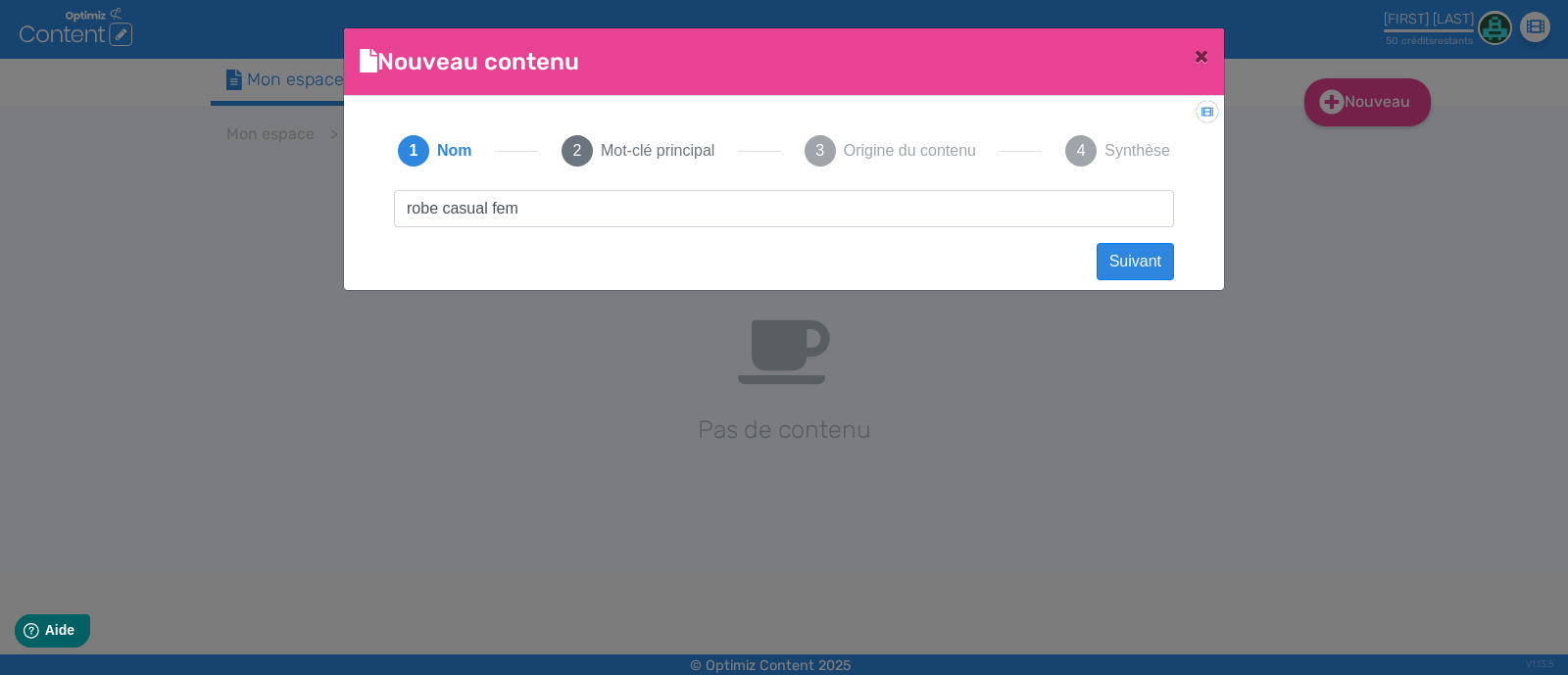 type on "robe casual femm" 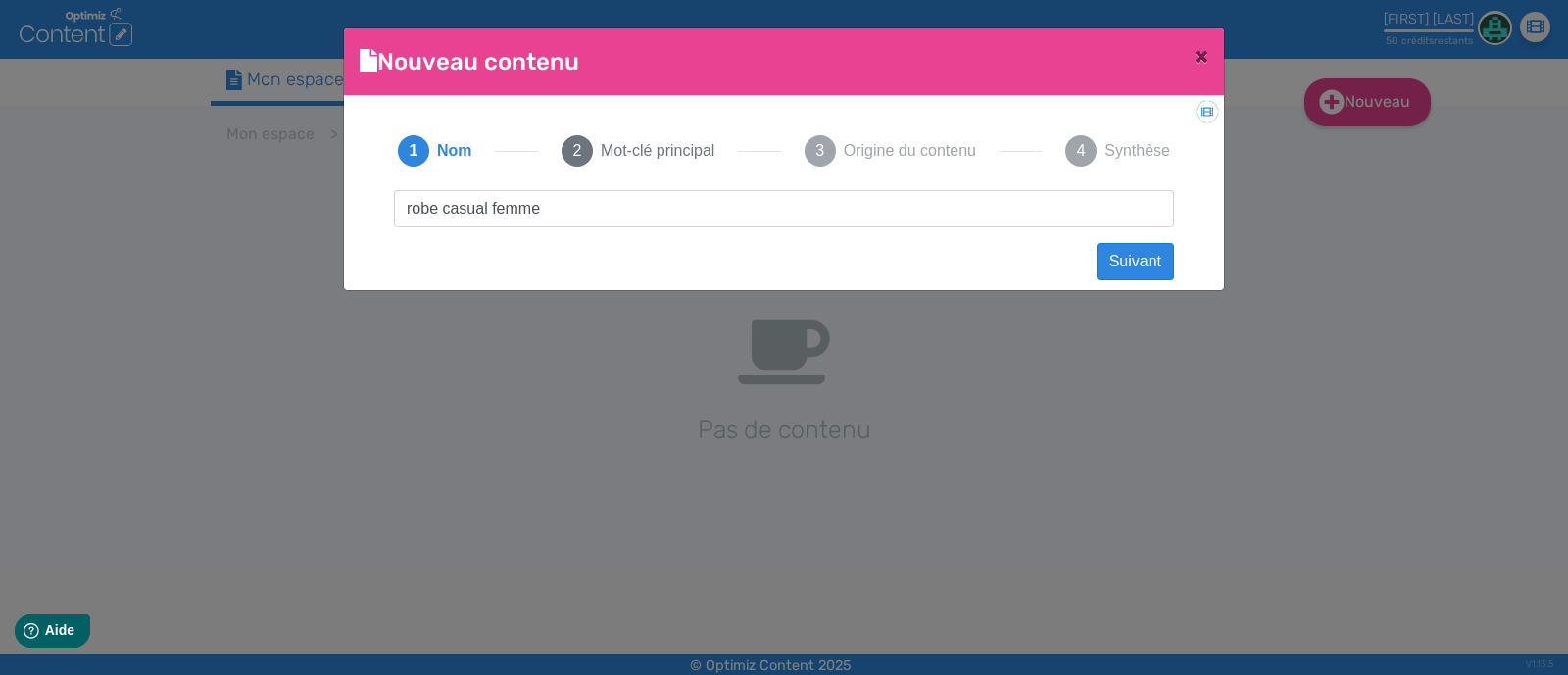 click on "Suivant" at bounding box center [1135, 262] 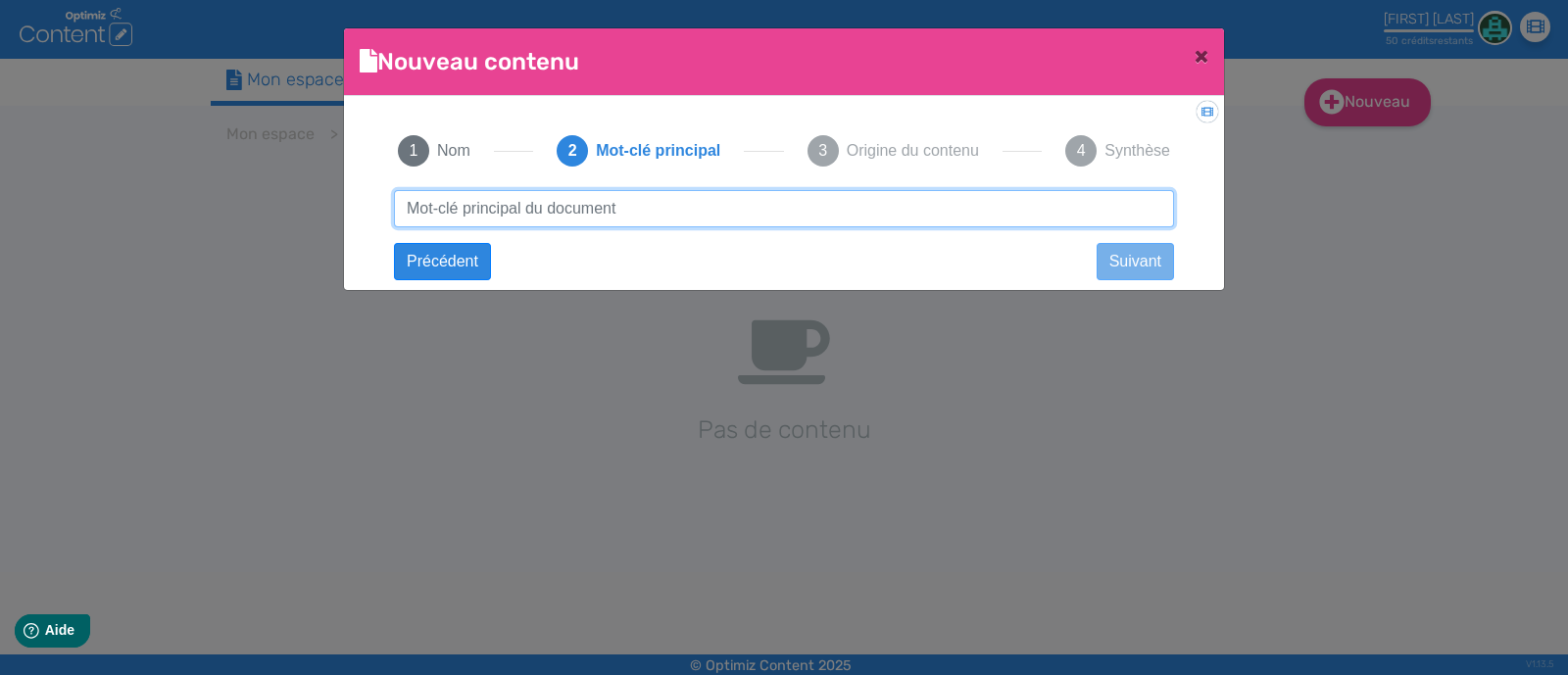 click at bounding box center (784, 209) 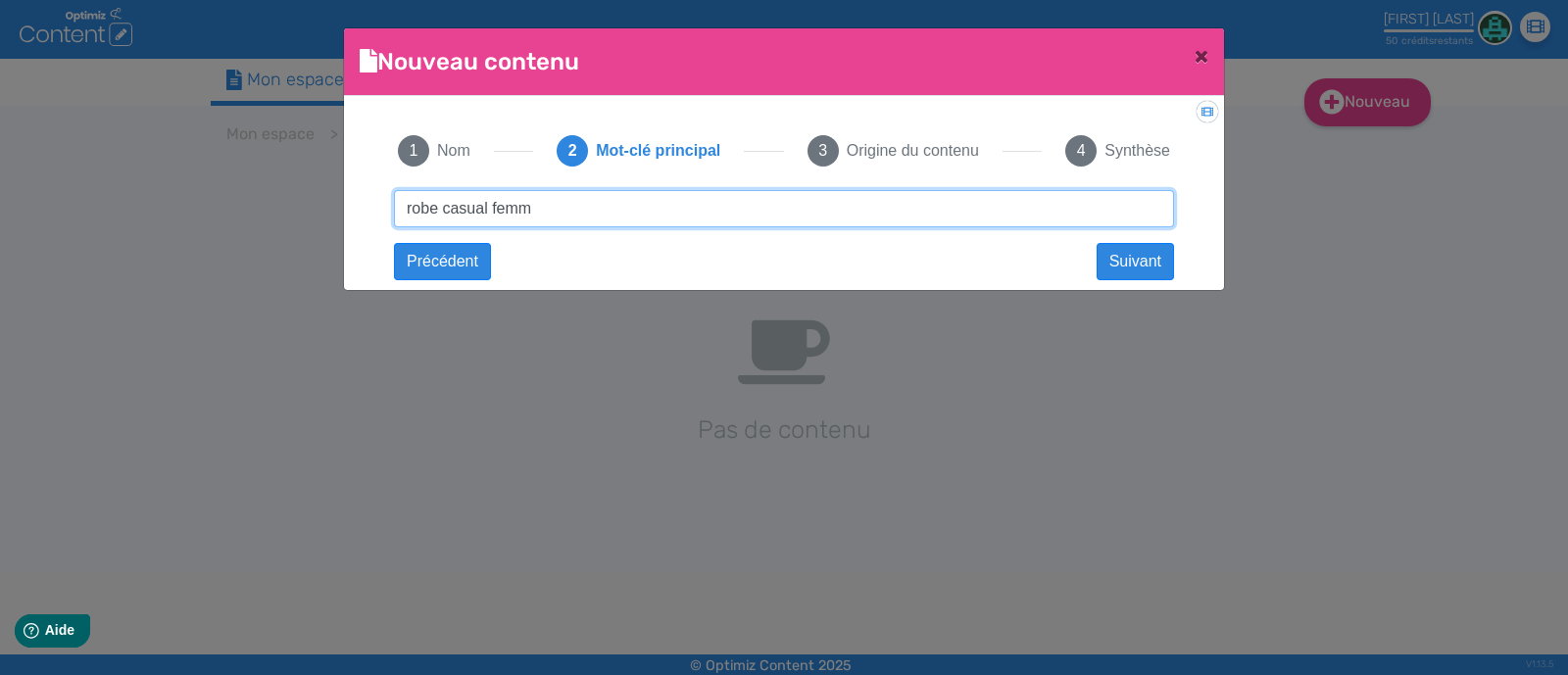 type on "robe casual femme" 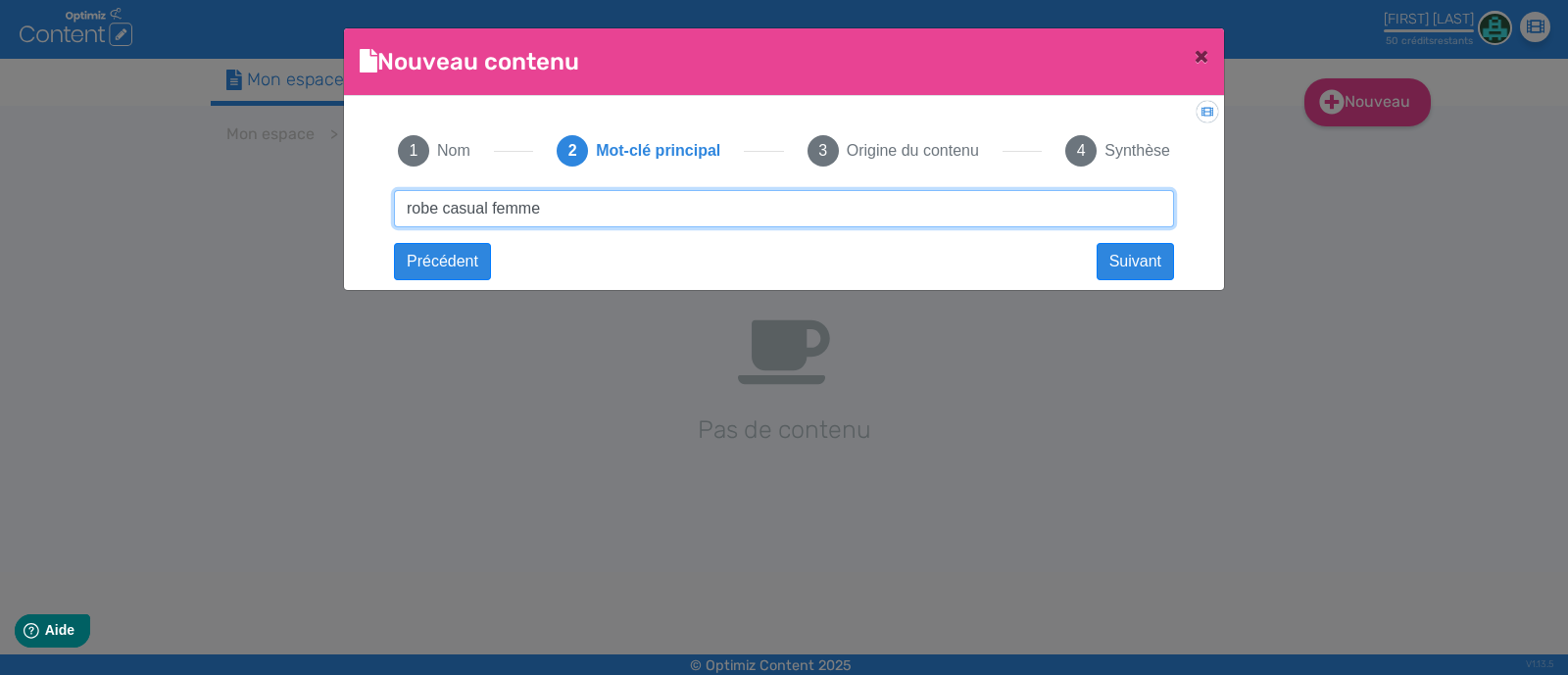 click on "Suivant" at bounding box center [0, 0] 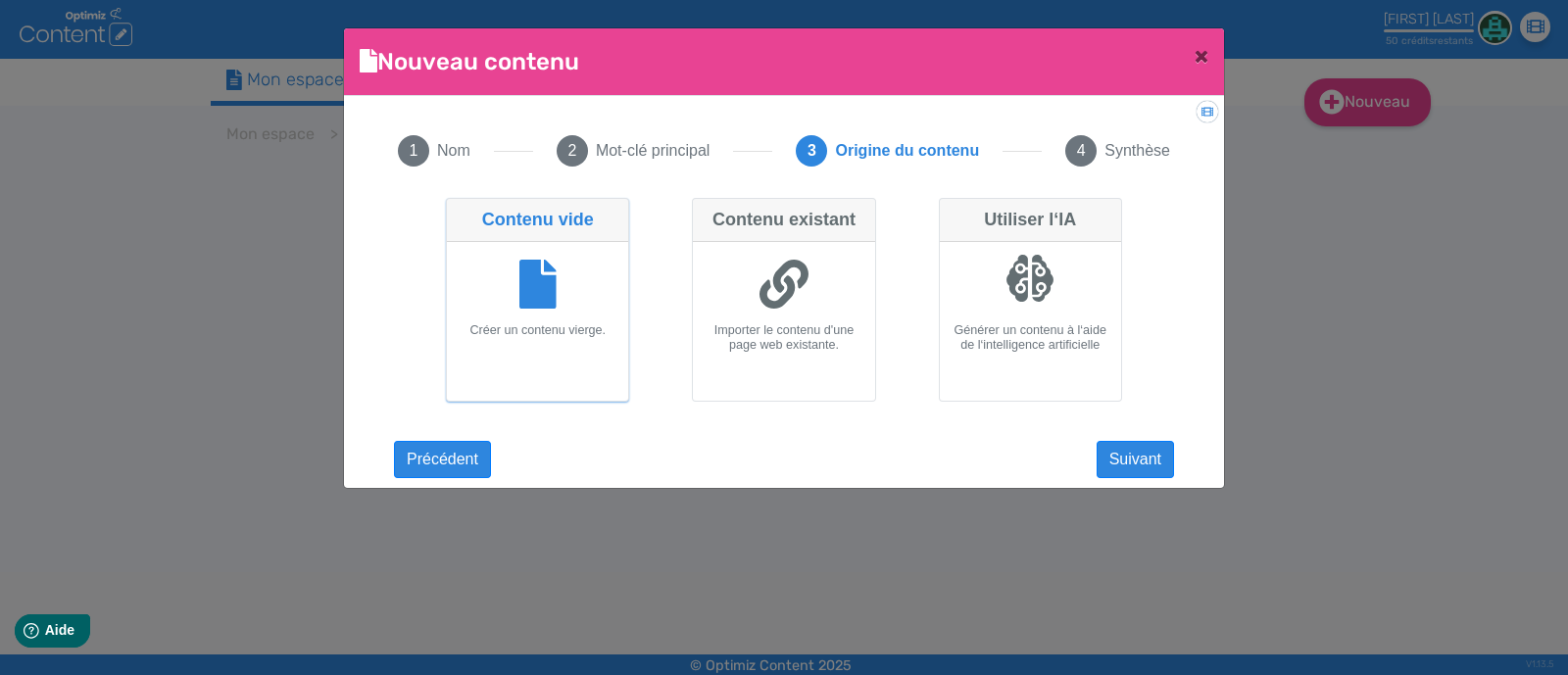 click on "Nouveau contenu  ×  Didacticiel: Créer un document  1 Nom 2 Mot-clé principal 3 Origine du contenu 4 Synthèse robe casual femme Suivant robe casual femme Précédent Suivant  Contenu vide   Créer un contenu vierge.   Contenu existant   Importer le contenu d'une page web existante.   Utiliser l‘IA   Générer un contenu à l‘aide de l‘intelligence artificielle  Précédent Suivant Nom du nouveau document :  robe casual femme Mot clé principal du document :  robe casual femme Origine du contenu : Contenu vide  Votre compte sera débité de 1 crédit.  Il vous restera 49 crédits sur les 50 de votre offre .  Précédent Créer Annuler" 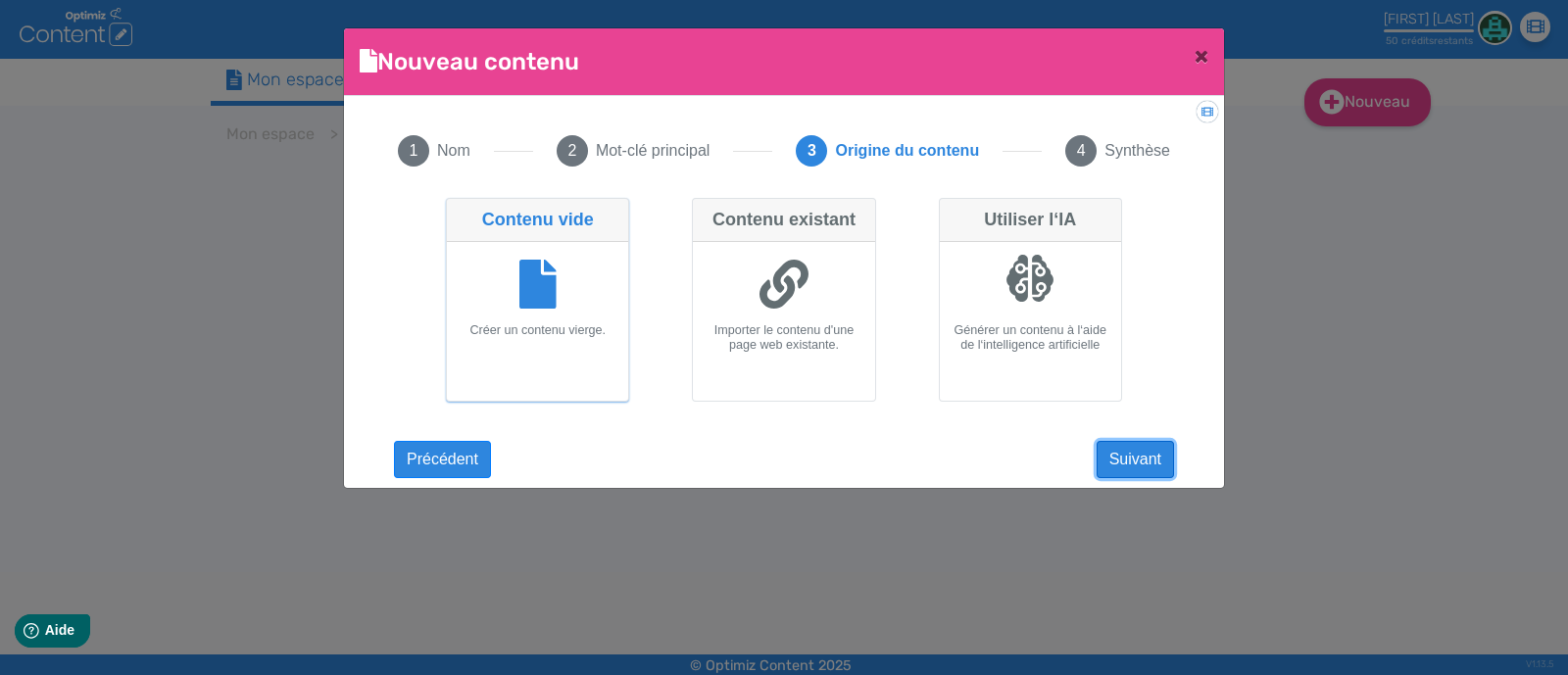 click on "Suivant" at bounding box center (1135, 459) 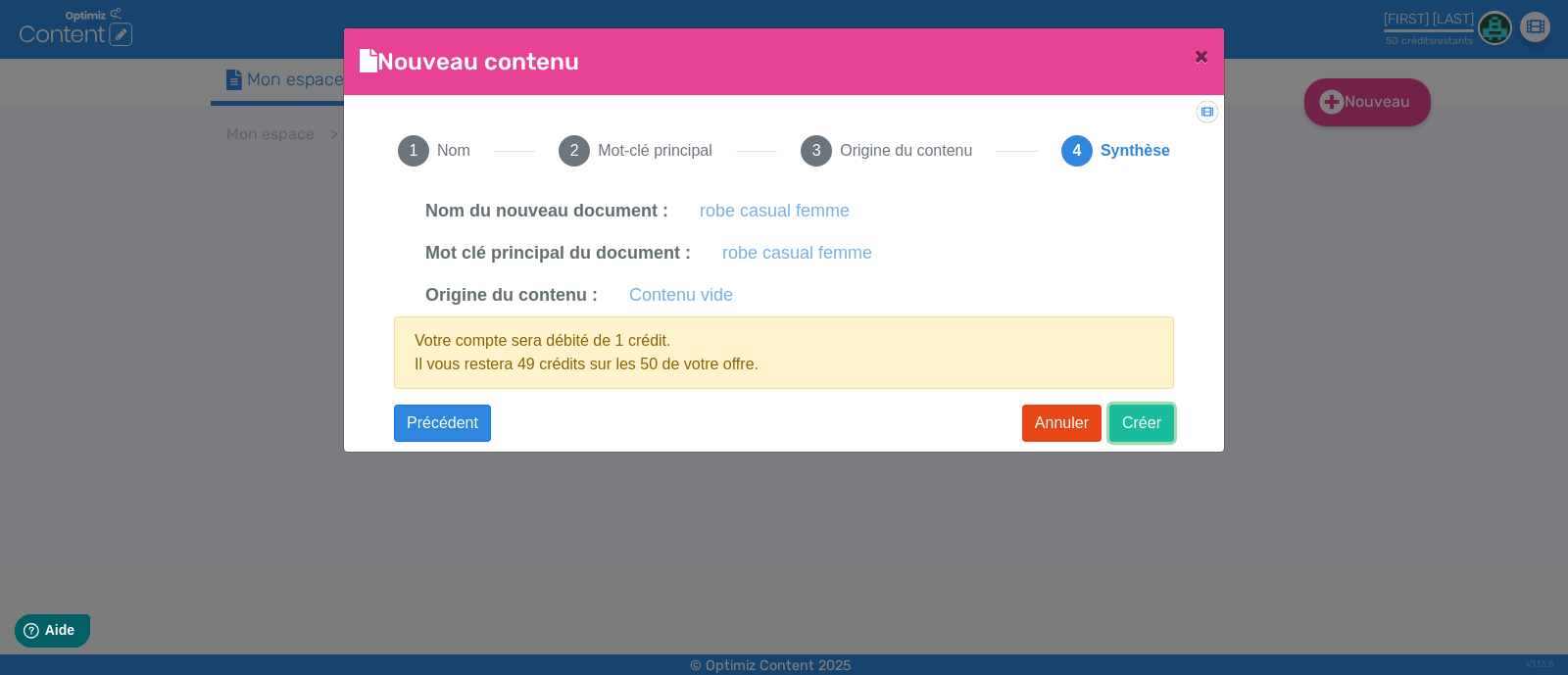 click on "Créer" at bounding box center [1142, 423] 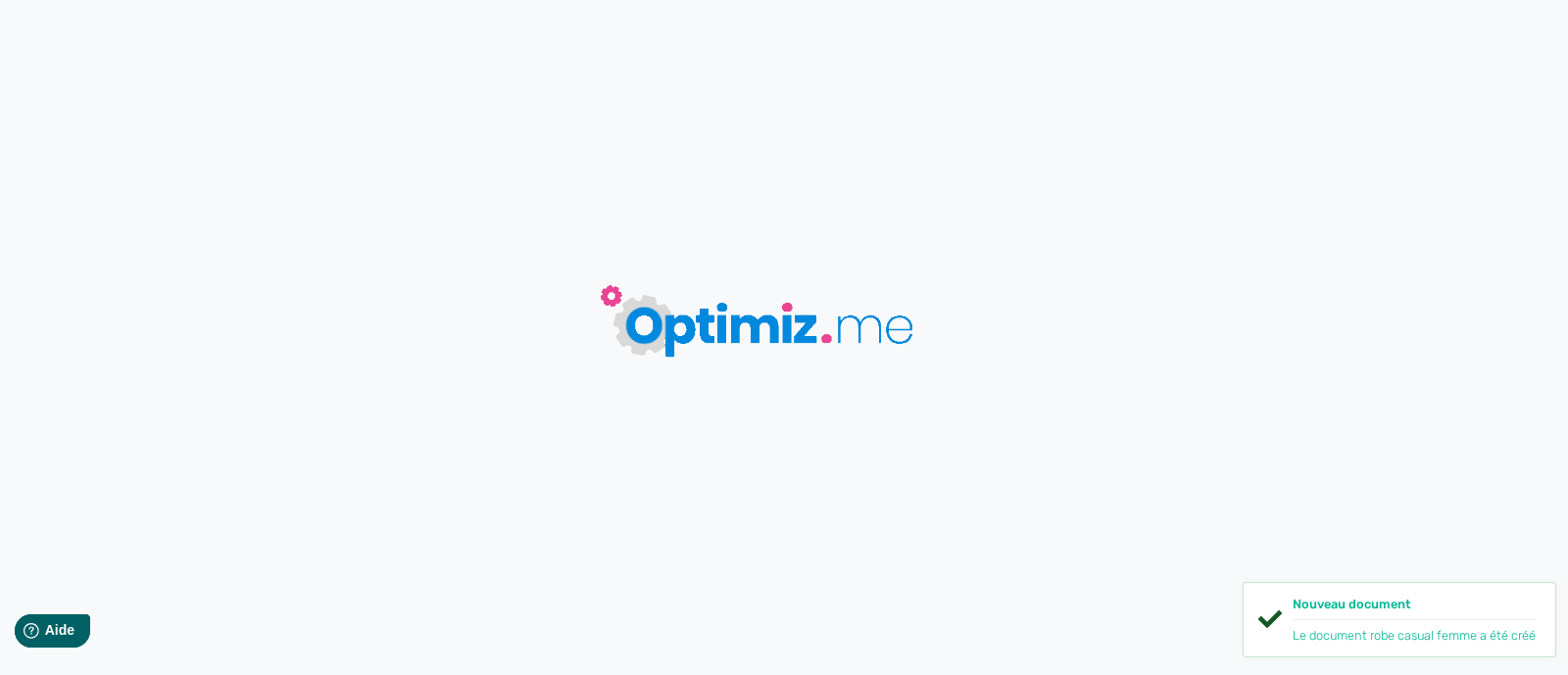 scroll, scrollTop: 0, scrollLeft: 0, axis: both 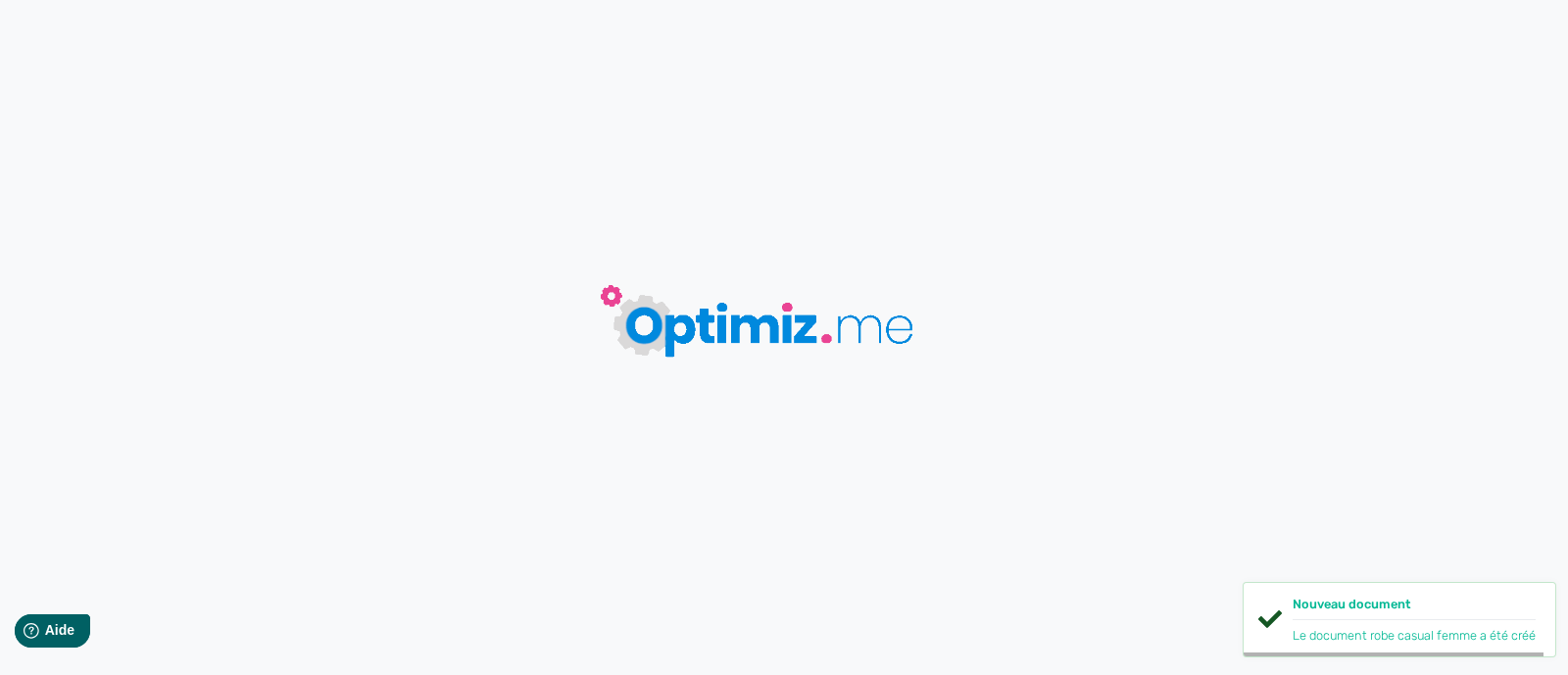 type on "robe casual femme" 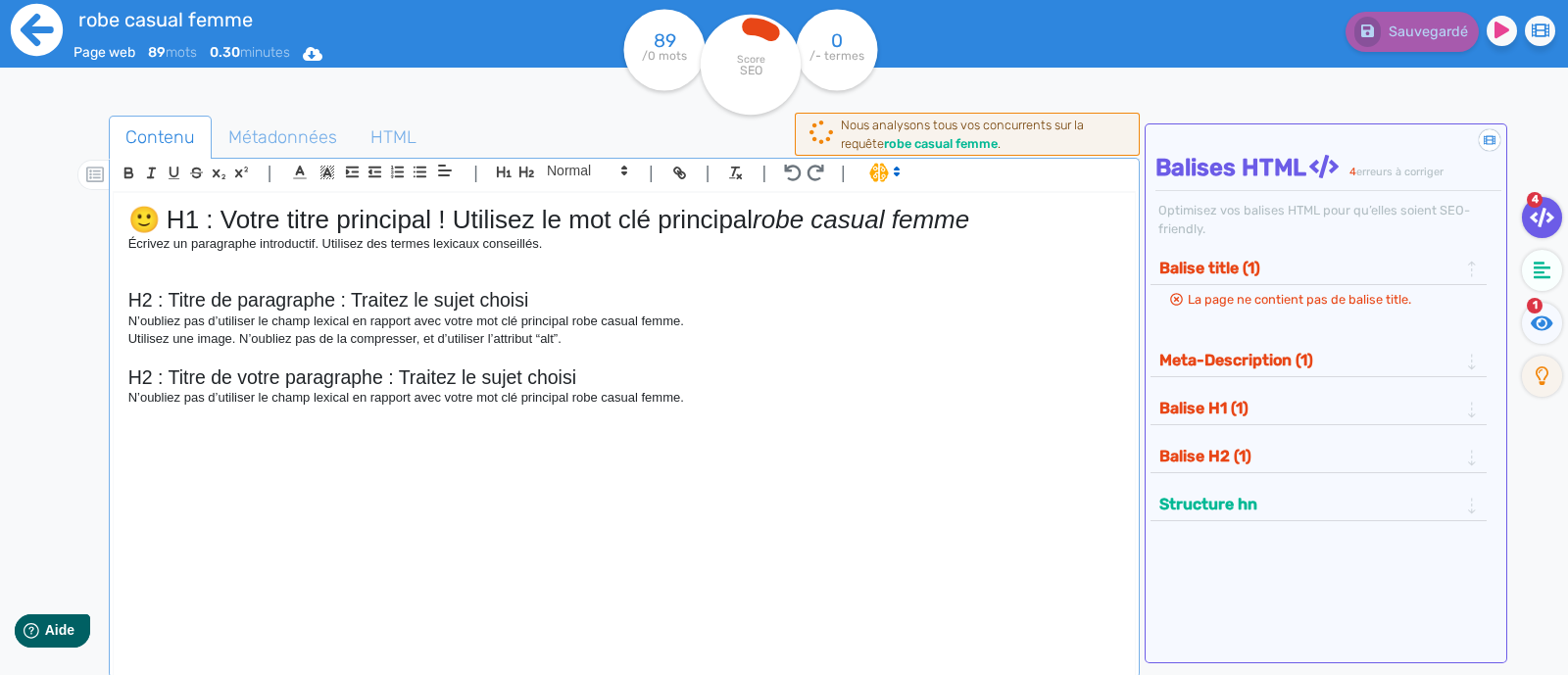 click 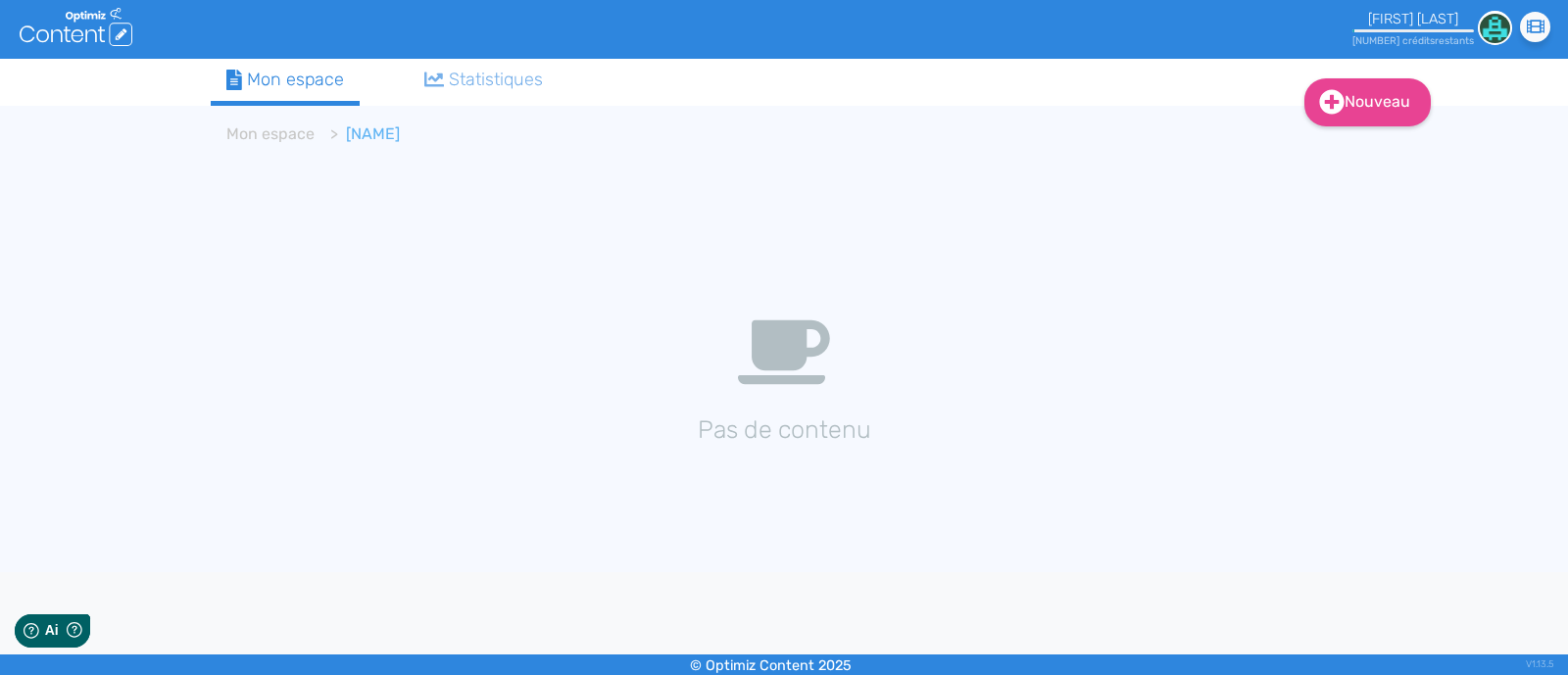 scroll, scrollTop: 0, scrollLeft: 0, axis: both 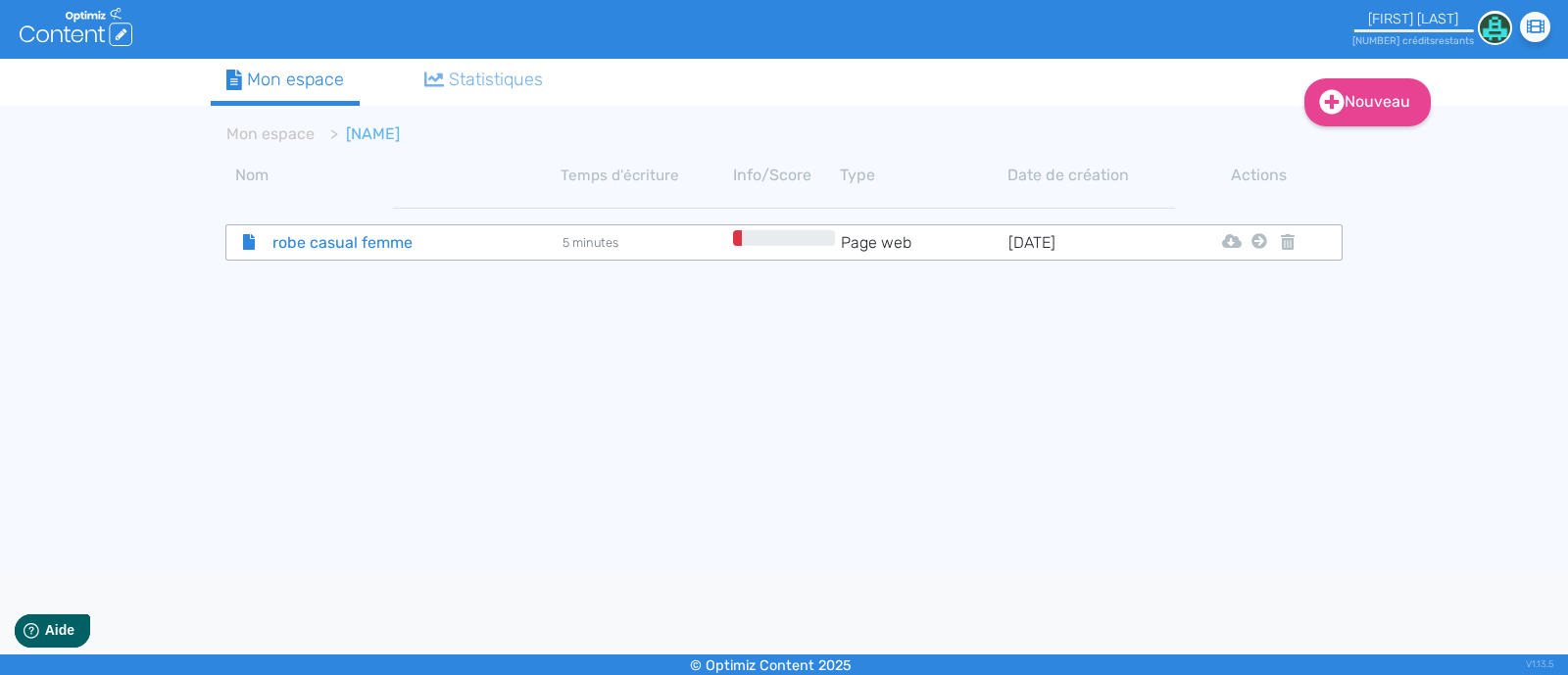 click on "robe casual femme" 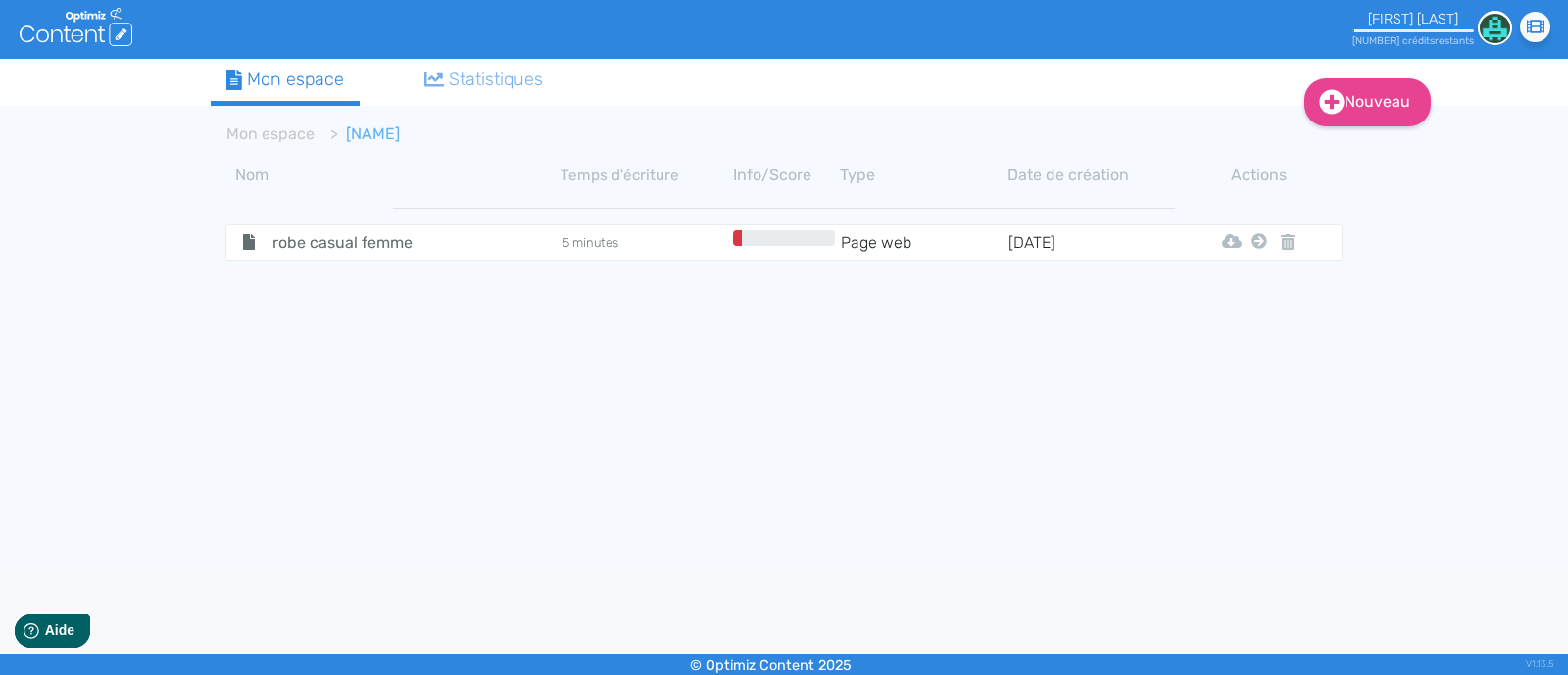 click on ".cls-1 { fill: #fff; }  logos_optimized_solutions [FIRST] [LAST] 49 crédit s  restant s  Didacticiel : Le profil   [EMAIL]      Crédits utilisés  1/50  Vos crédits mensuels seront renouvelés le  [DATE]  Besoin de credits ?   Déconnexion   Nouveau   Contenu   Dossier   Mon espace   Statistiques  Mon espace  [NAME]  Nom Temps d'écriture Info/Score Type Date de création Actions robe casual femme  5 minutes   Page web   [DATE]   Html   Pdf   Word   Mon Espace  © Optimiz Content 2025 V1.13.5" at bounding box center [784, 337] 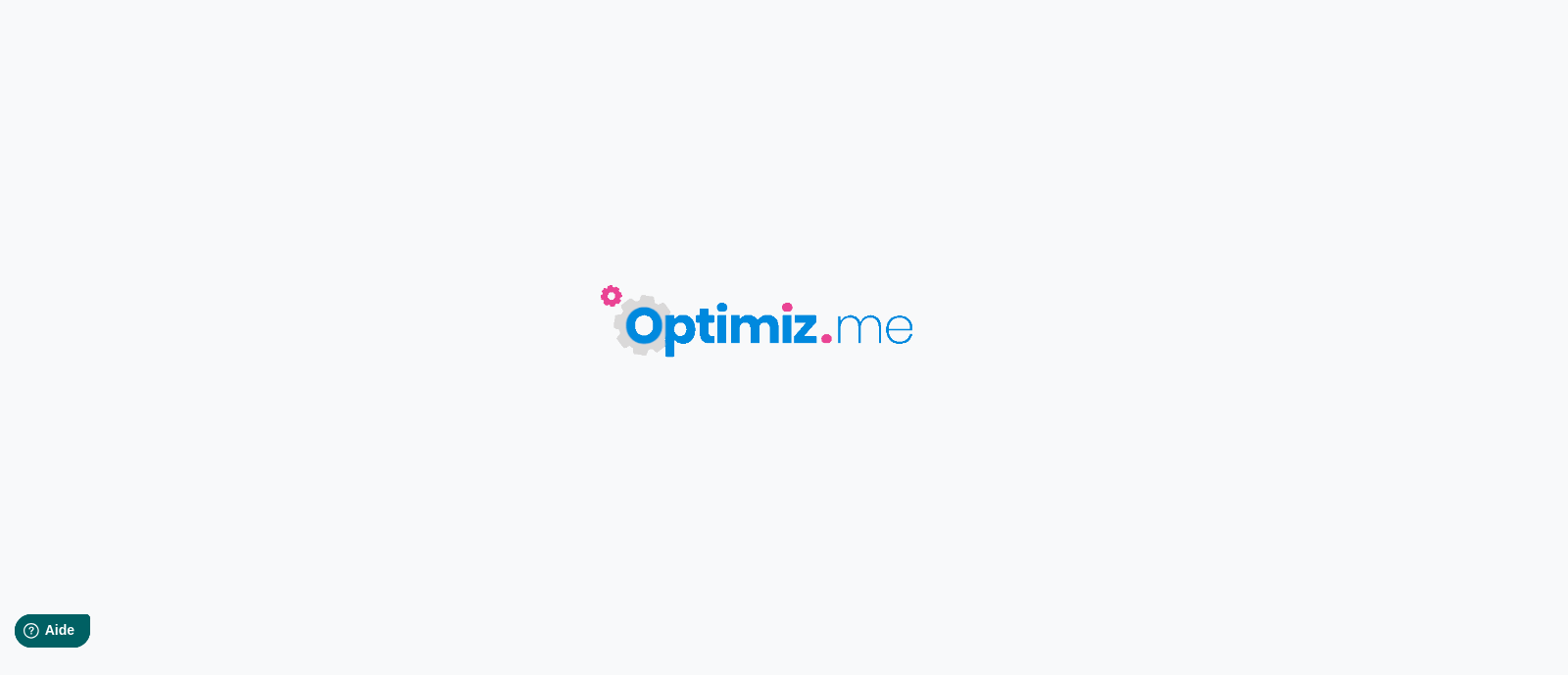 type on "robe casual femme" 